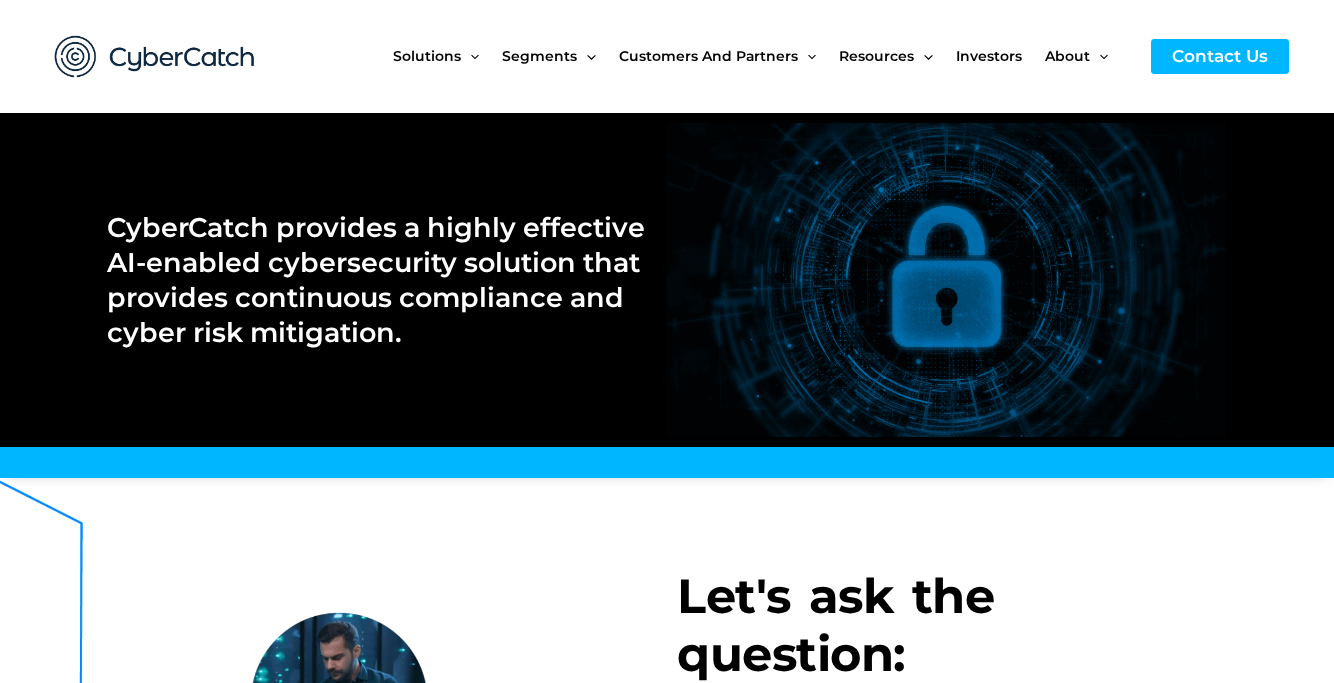 scroll, scrollTop: 0, scrollLeft: 0, axis: both 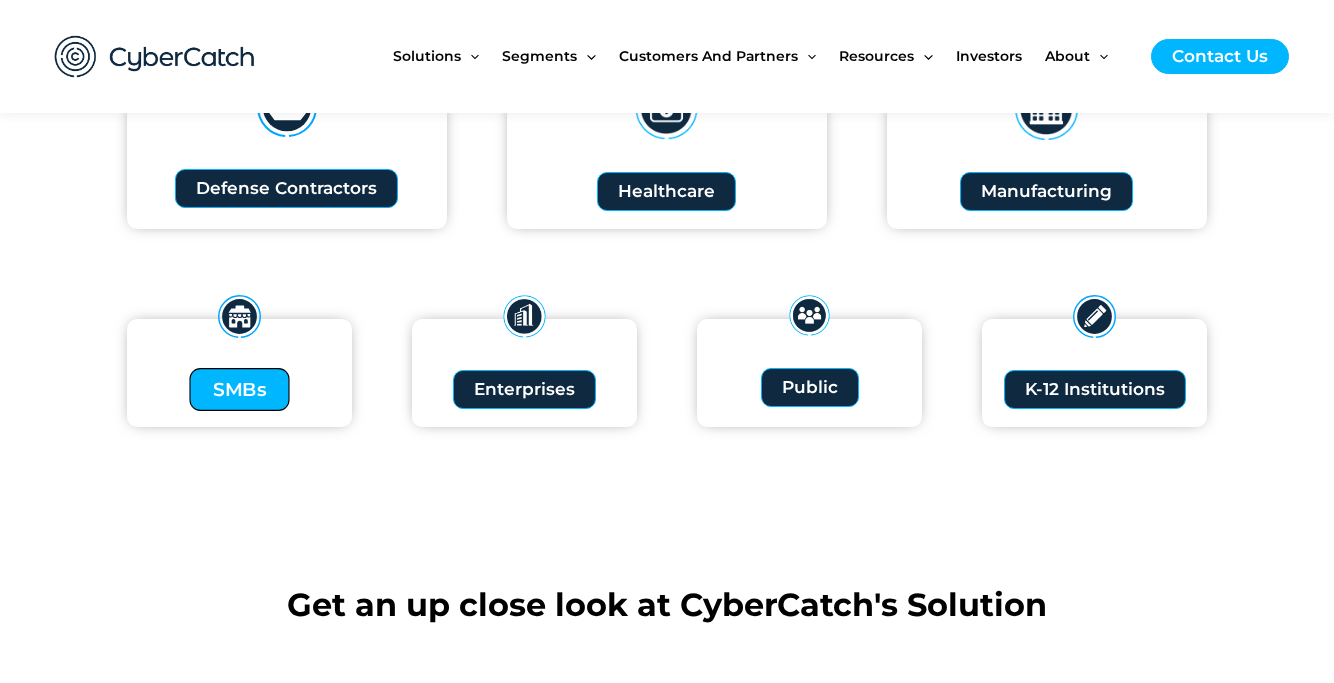 click on "SMBs" at bounding box center [240, 389] 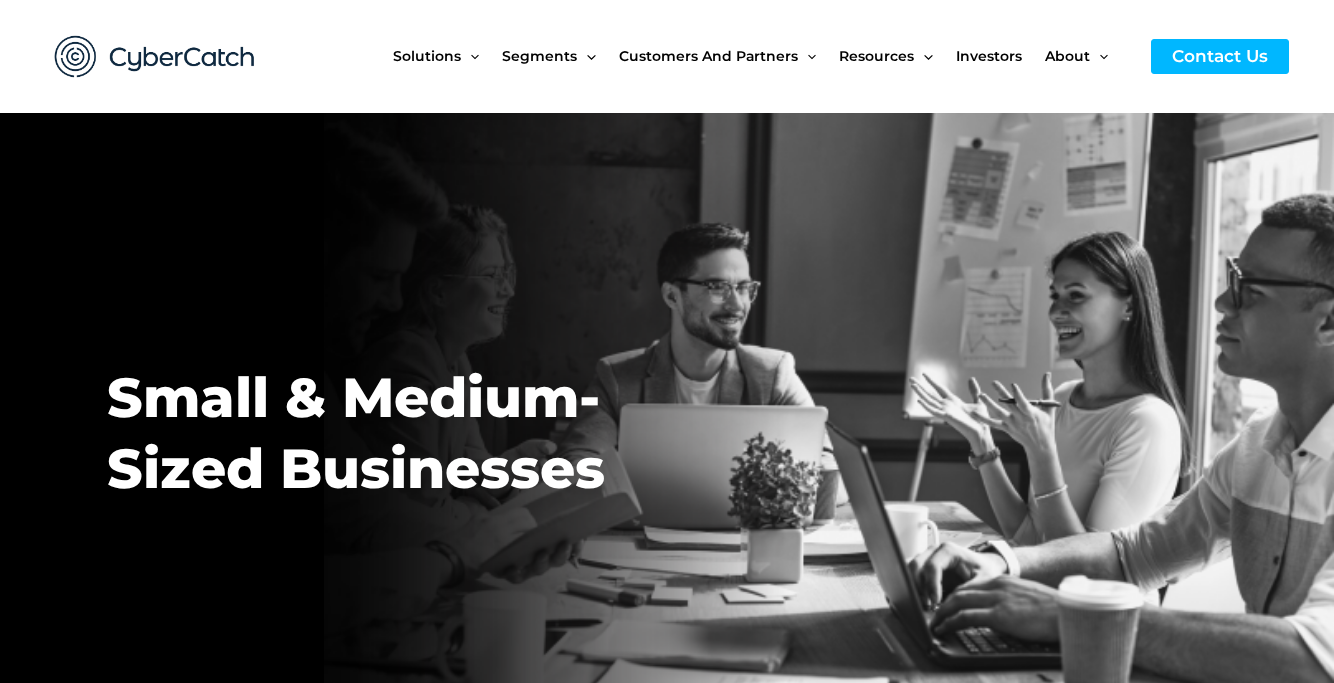 scroll, scrollTop: 0, scrollLeft: 0, axis: both 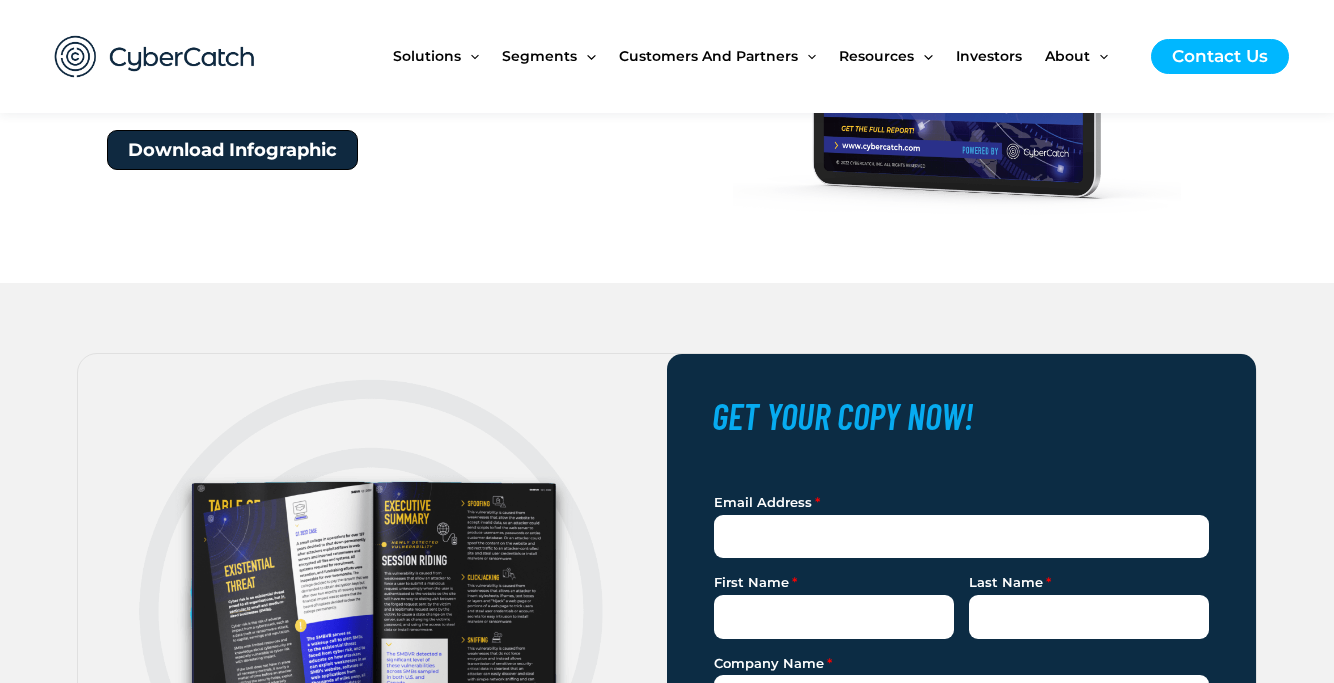 click on "Download Infographic" at bounding box center (232, 150) 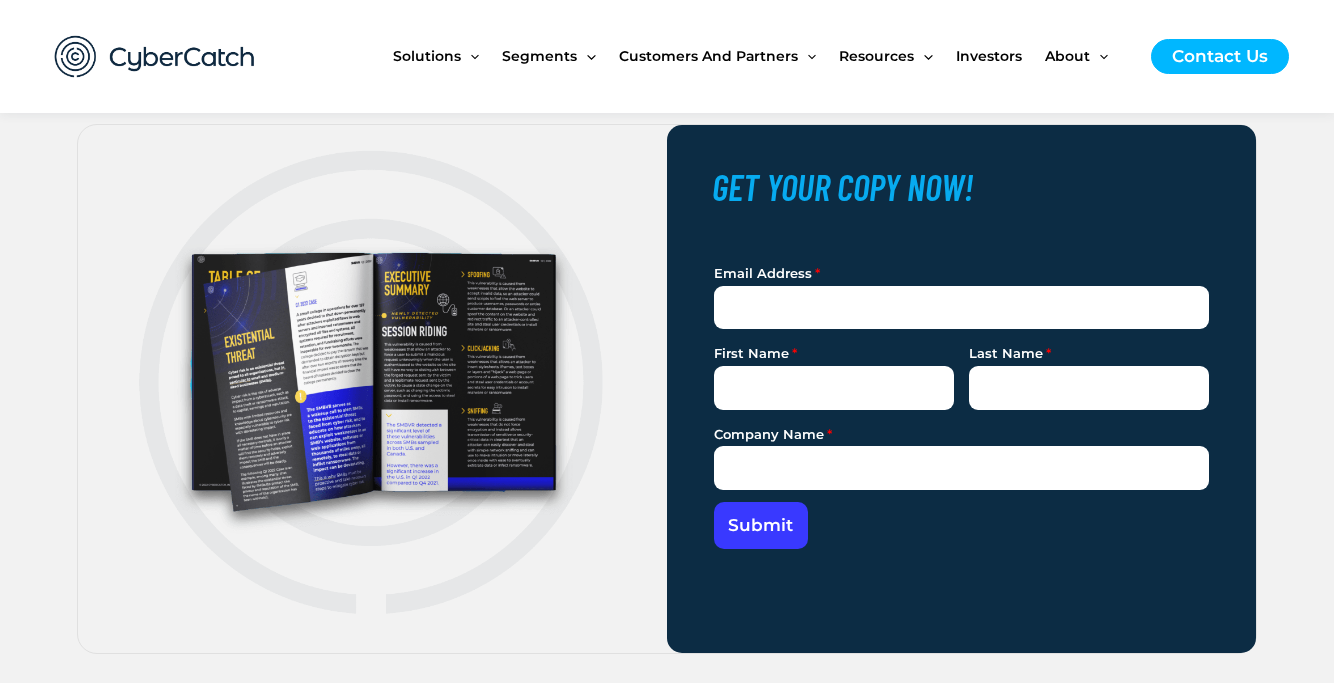 scroll, scrollTop: 1934, scrollLeft: 0, axis: vertical 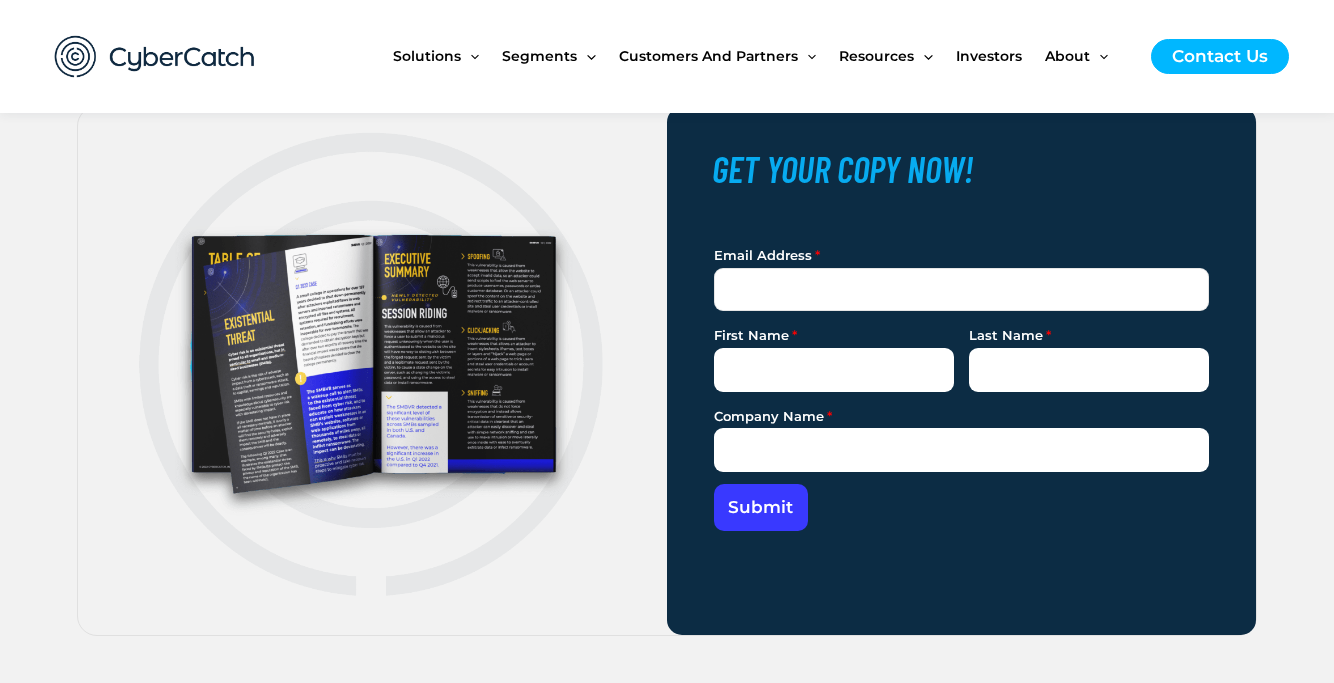 click on "Skip to content
Solutions
Menu Toggle
US Compliance Manager
Canada Compliance Manager
EU Compliance Manager
Healthcare Compliance Manager
FTC Compliance Manager
FAR/CMMC Level 1 Compliance Manager
Cryptocurrency Compliance Manager
Secure AI Compliance Manager
Pen Test
Anti-Ransomware
AI Awareness Training
Segments" at bounding box center (667, 2794) 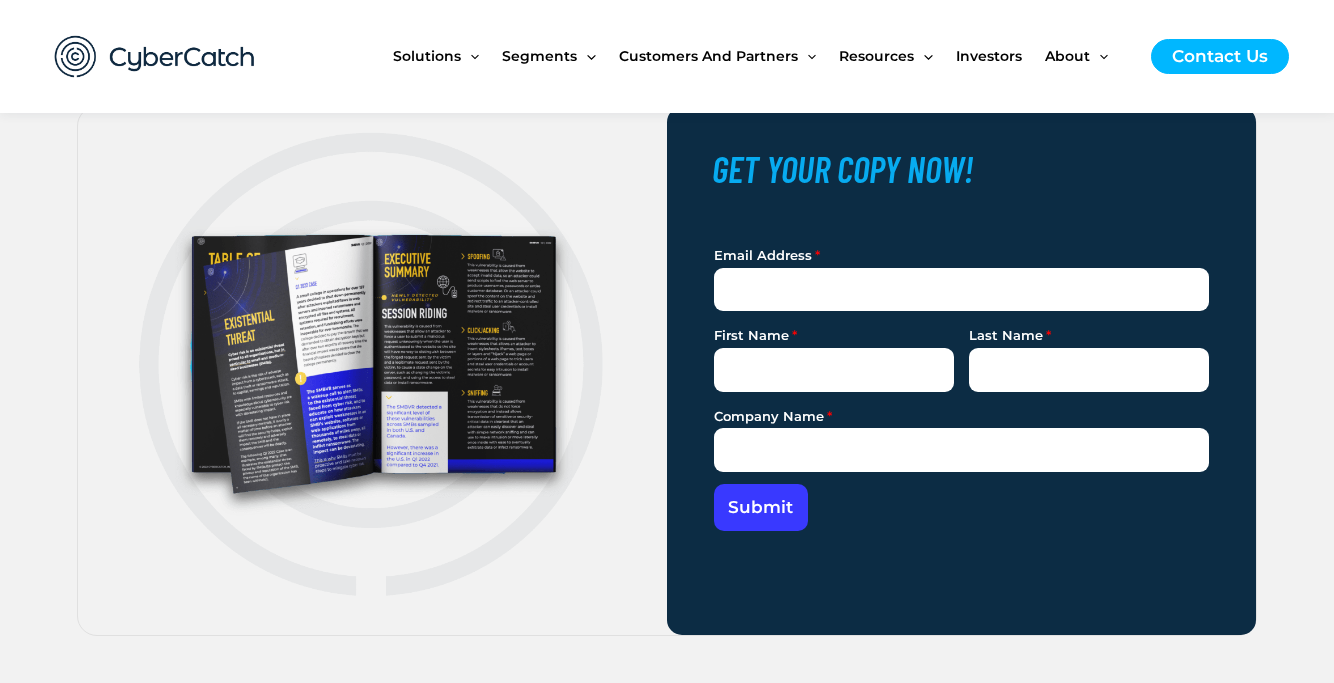 click on "Email Address
First Name
Last Name
Company Name
Submit" at bounding box center (961, 387) 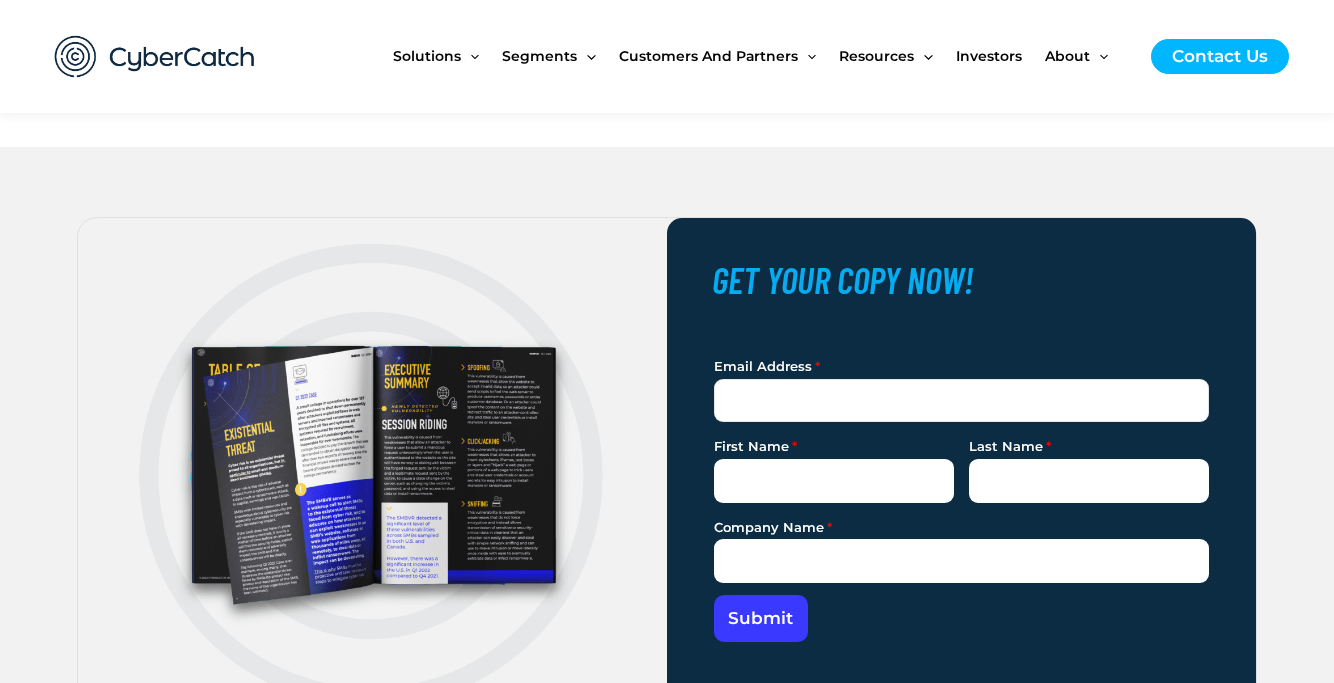 click on "Skip to content
Solutions
Menu Toggle
US Compliance Manager
Canada Compliance Manager
EU Compliance Manager
Healthcare Compliance Manager
FTC Compliance Manager
FAR/CMMC Level 1 Compliance Manager
Cryptocurrency Compliance Manager
Secure AI Compliance Manager
Pen Test
Anti-Ransomware
AI Awareness Training
Segments" at bounding box center [667, 2905] 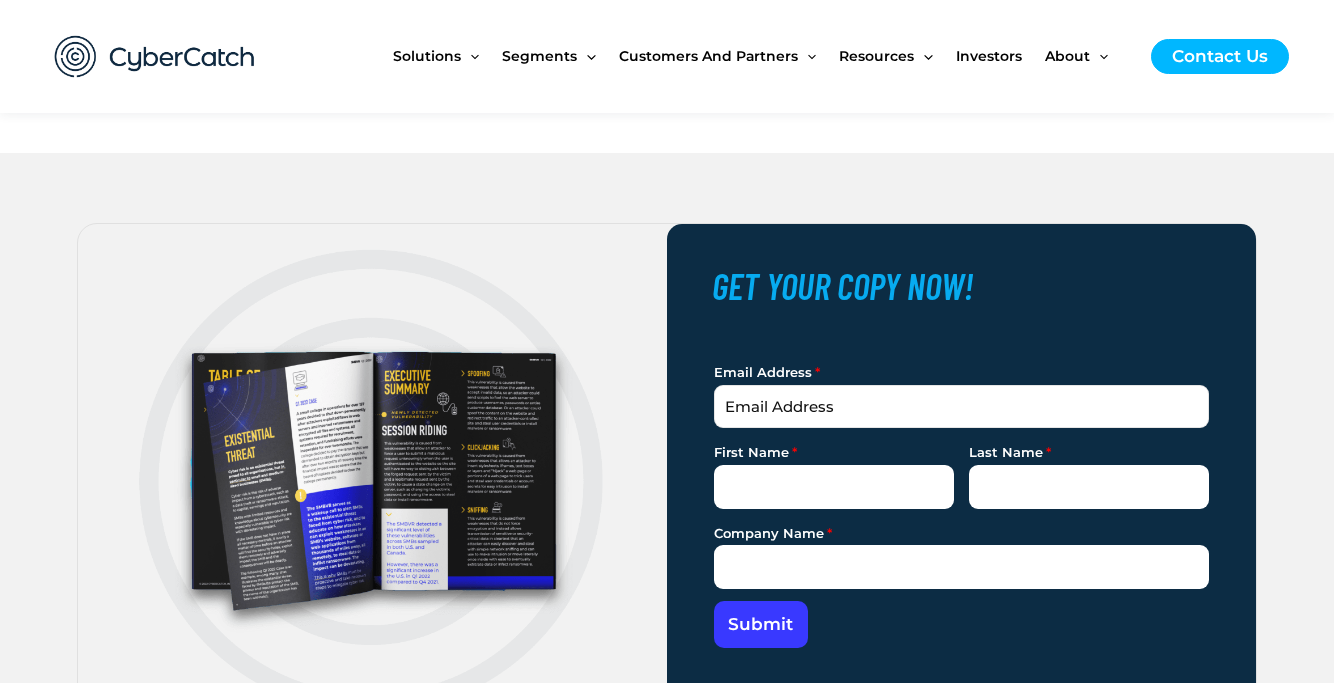 type on "amdn@mdich.com" 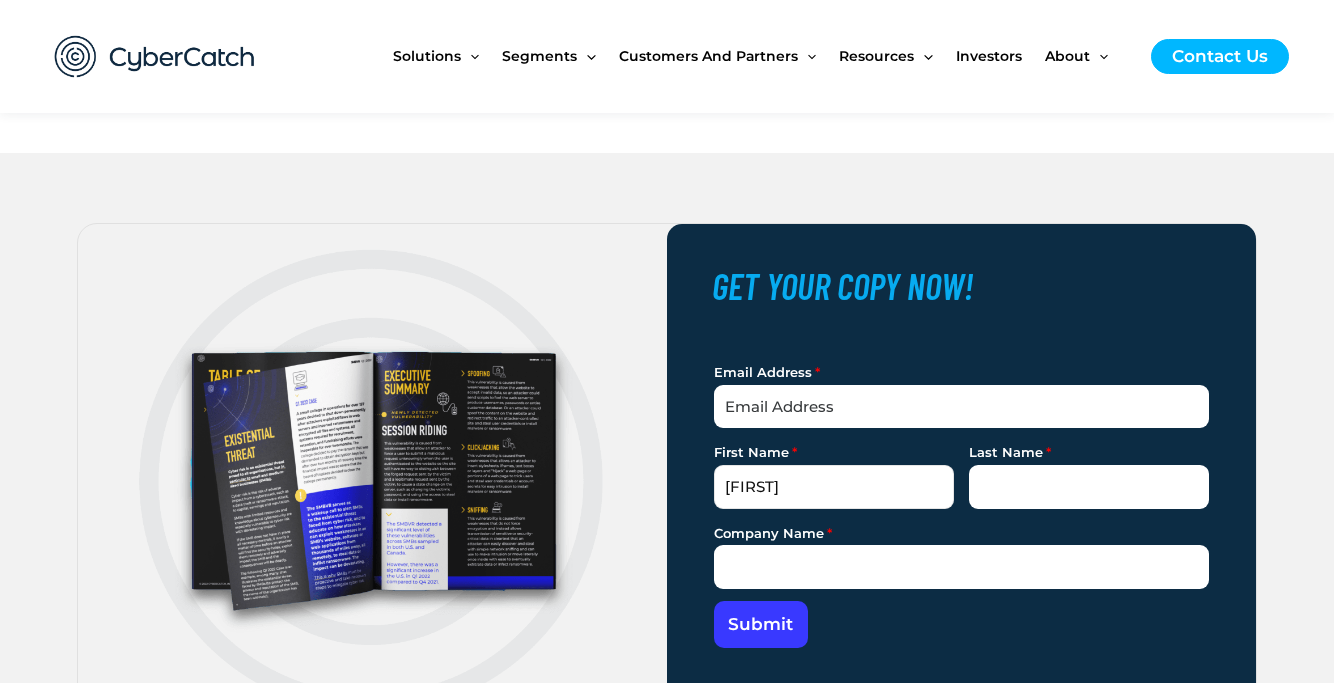 type on "adik" 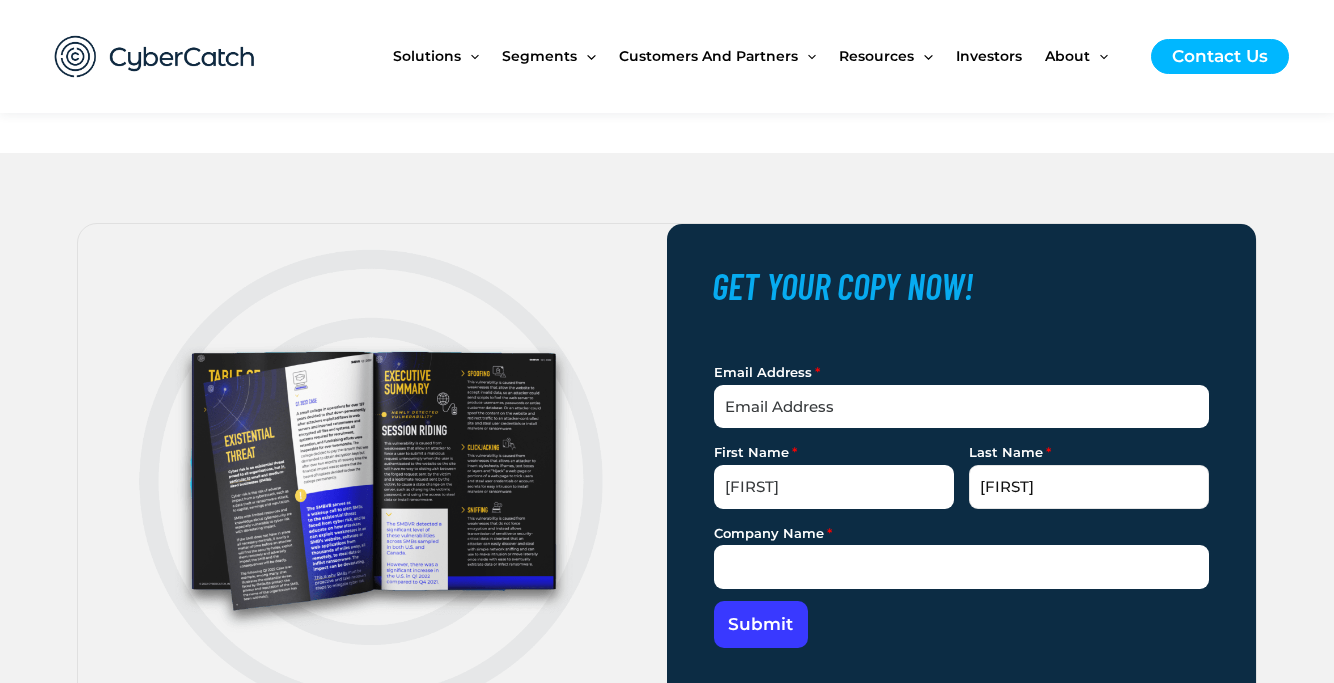 type on "jvaugh" 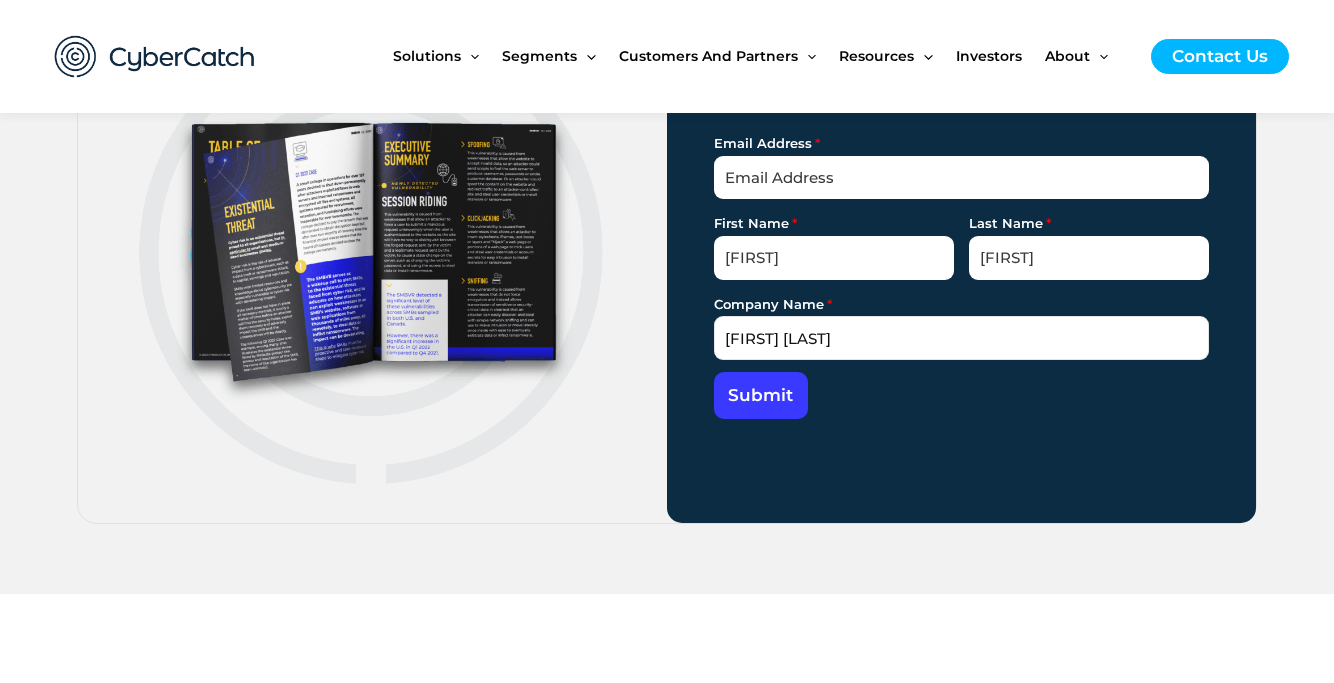 scroll, scrollTop: 2049, scrollLeft: 0, axis: vertical 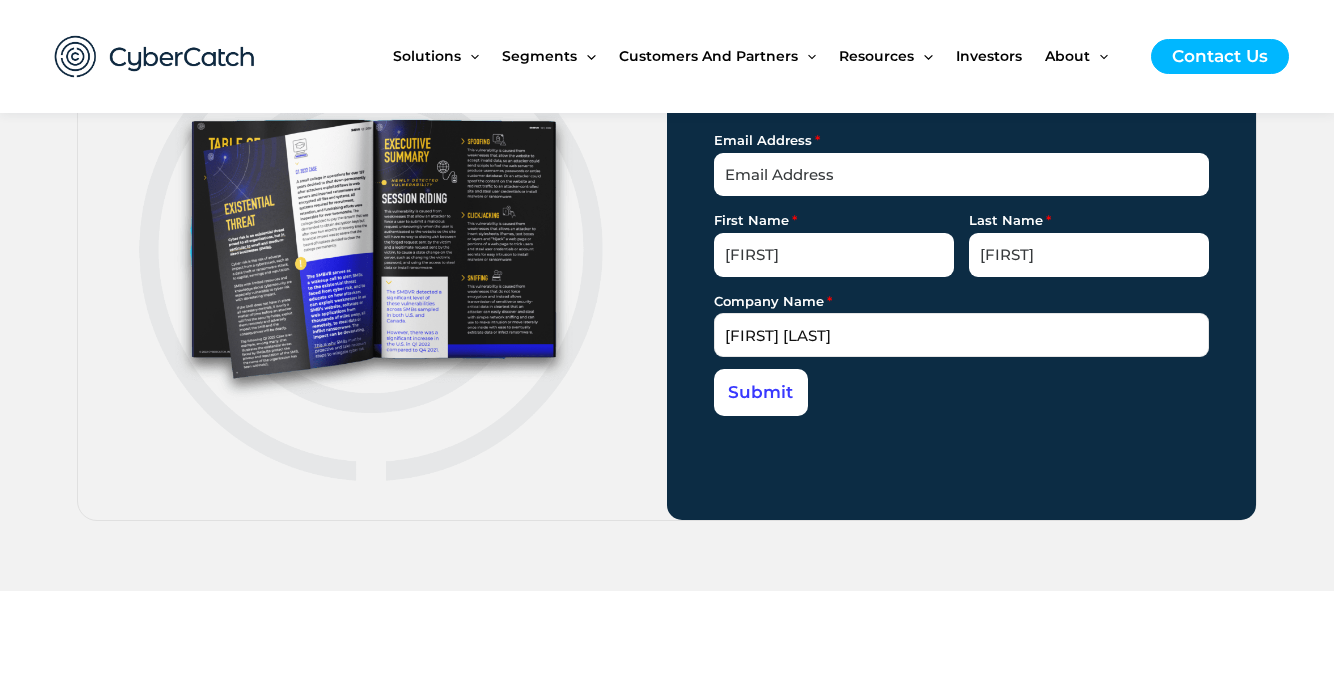 type on "mghid ithdk" 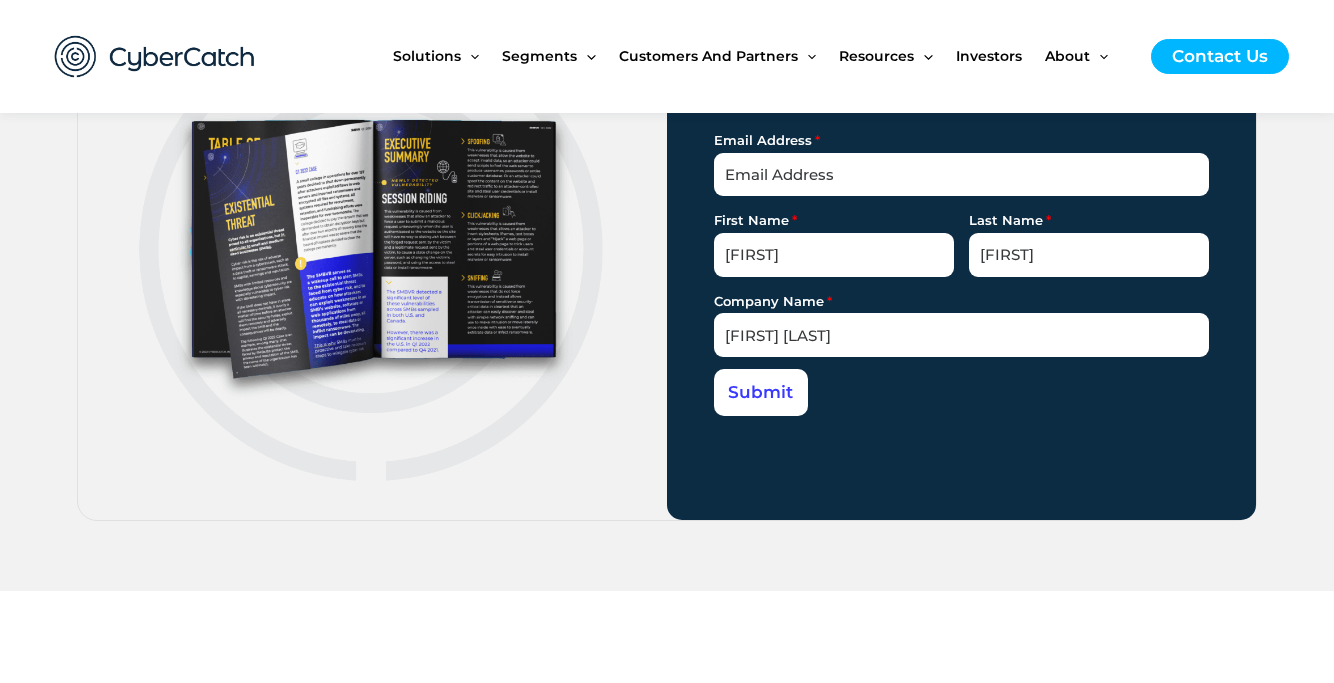 click on "Submit" at bounding box center [761, 392] 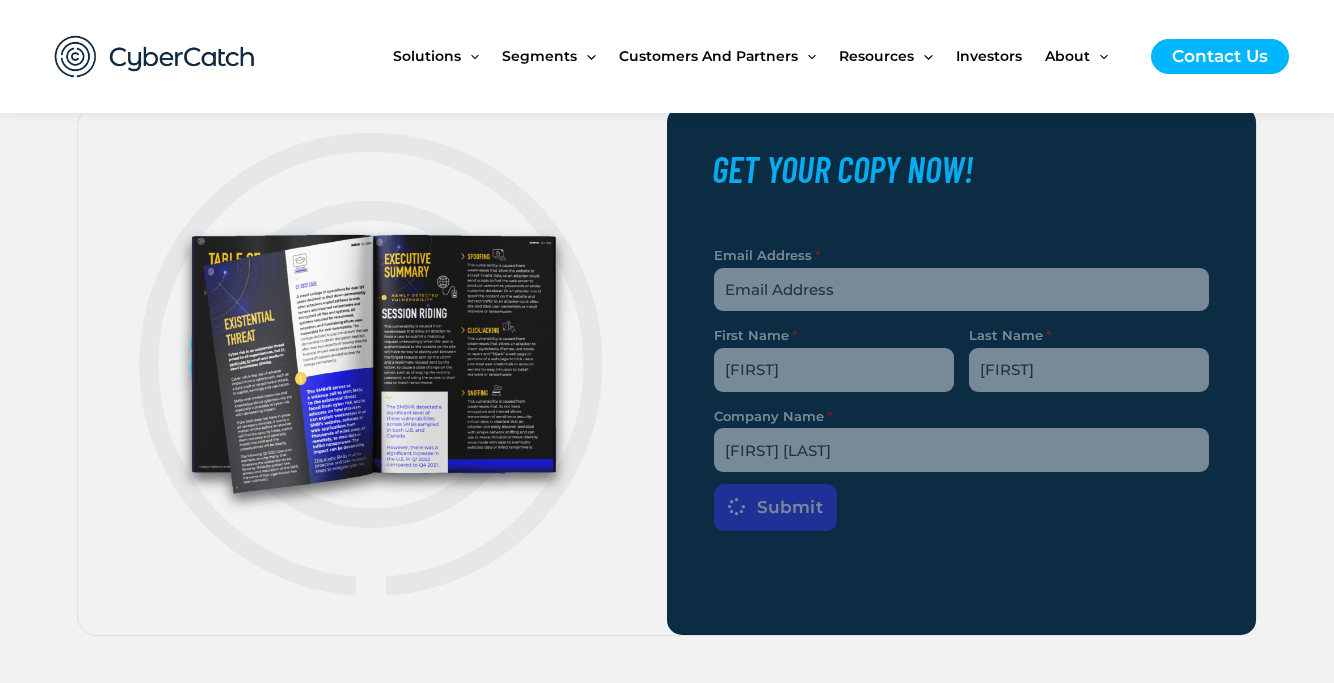 scroll, scrollTop: 1933, scrollLeft: 0, axis: vertical 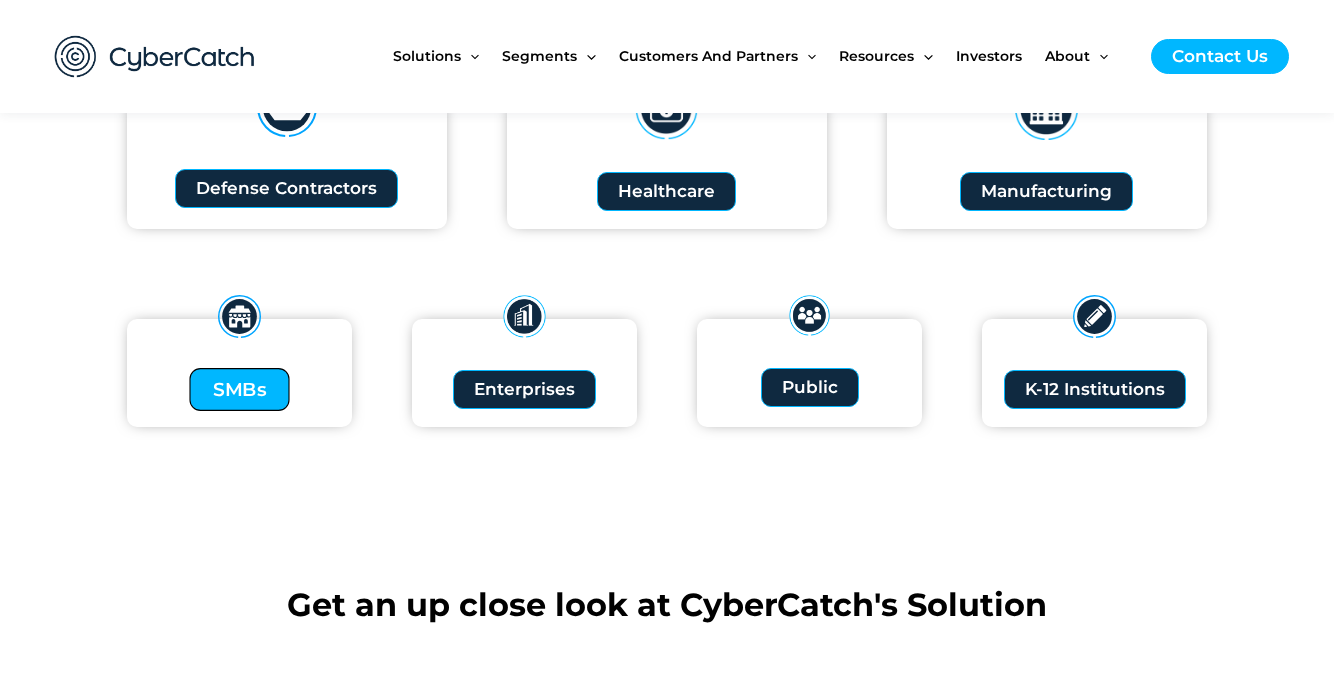 click on "SMBs" at bounding box center (240, 389) 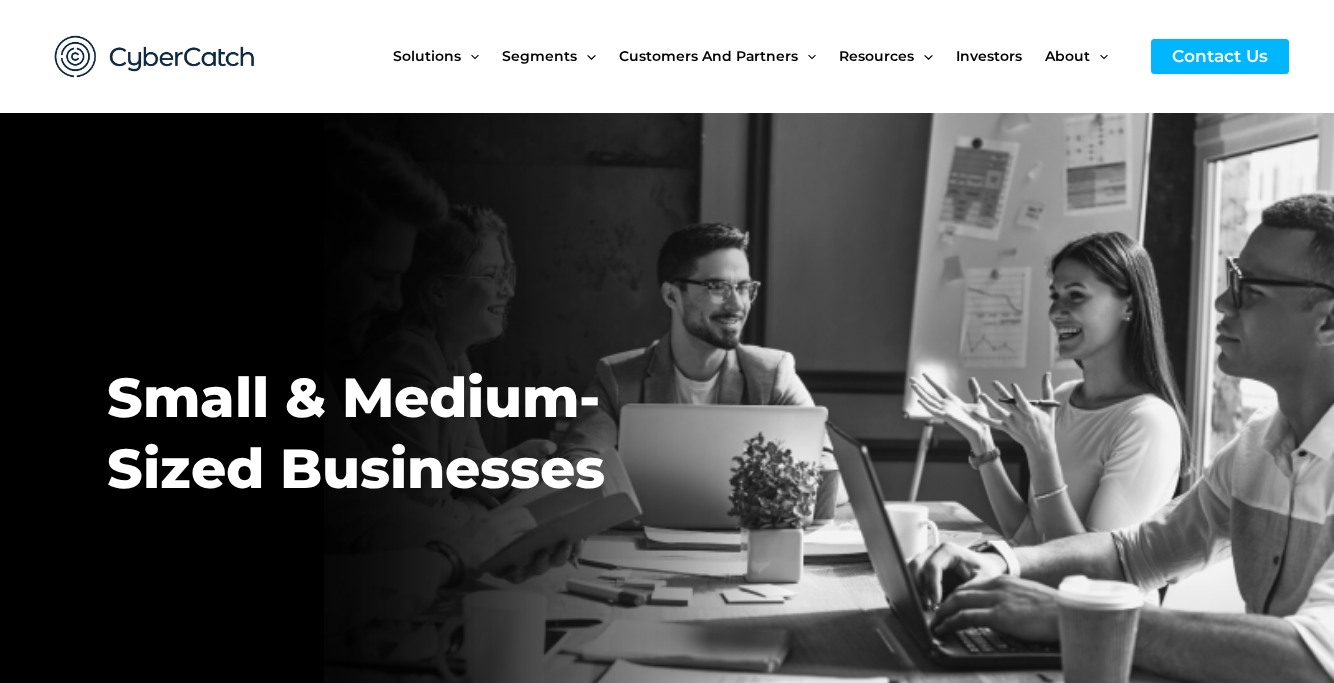 scroll, scrollTop: 0, scrollLeft: 0, axis: both 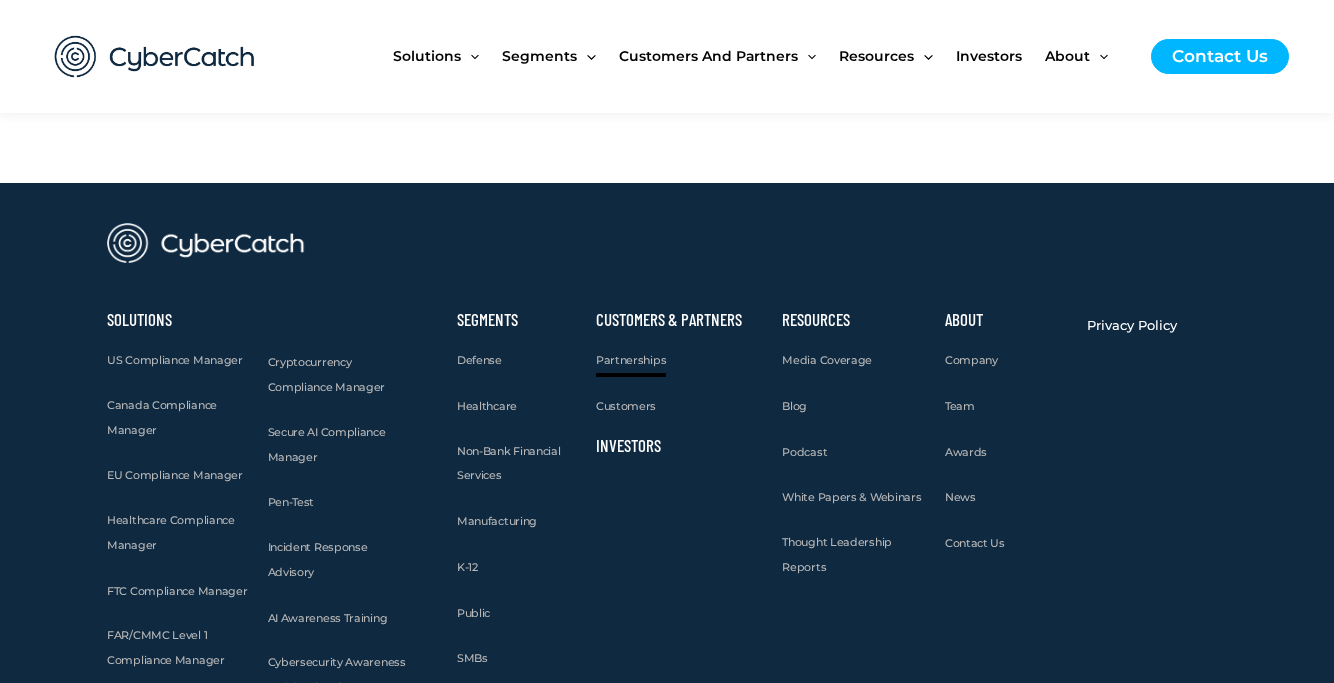 click on "Partnerships" at bounding box center (631, 360) 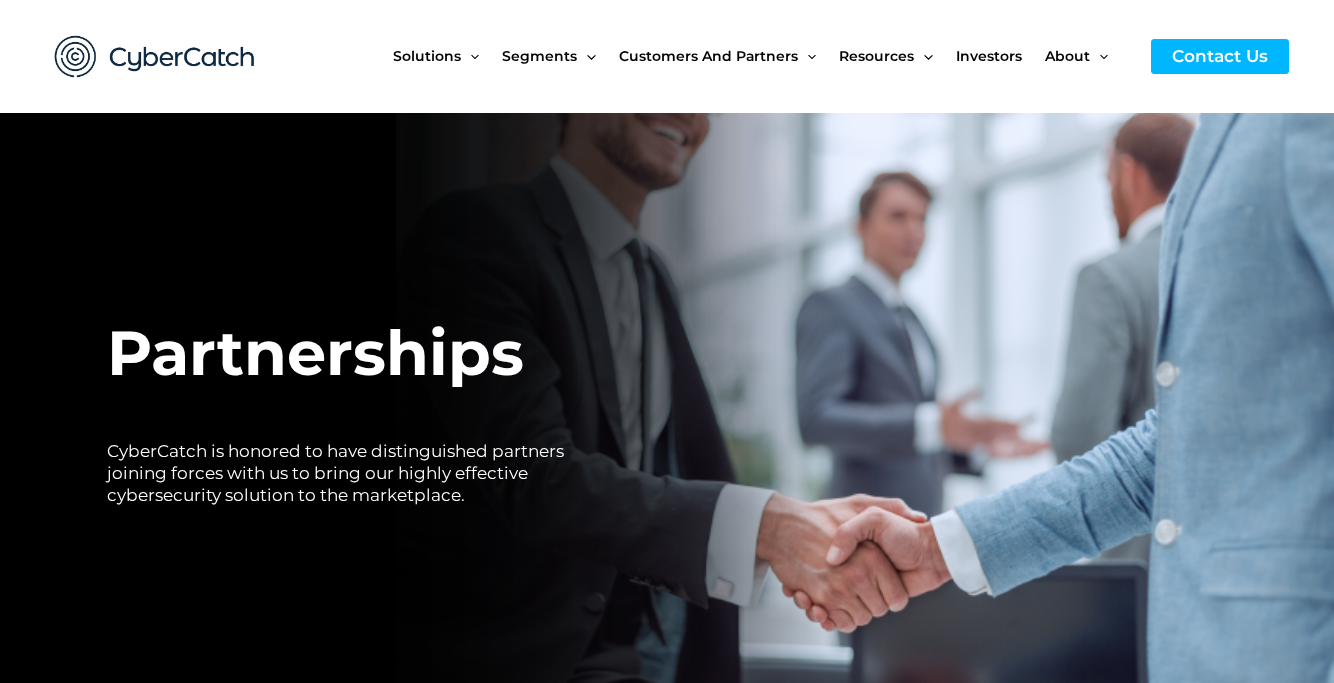 scroll, scrollTop: 0, scrollLeft: 0, axis: both 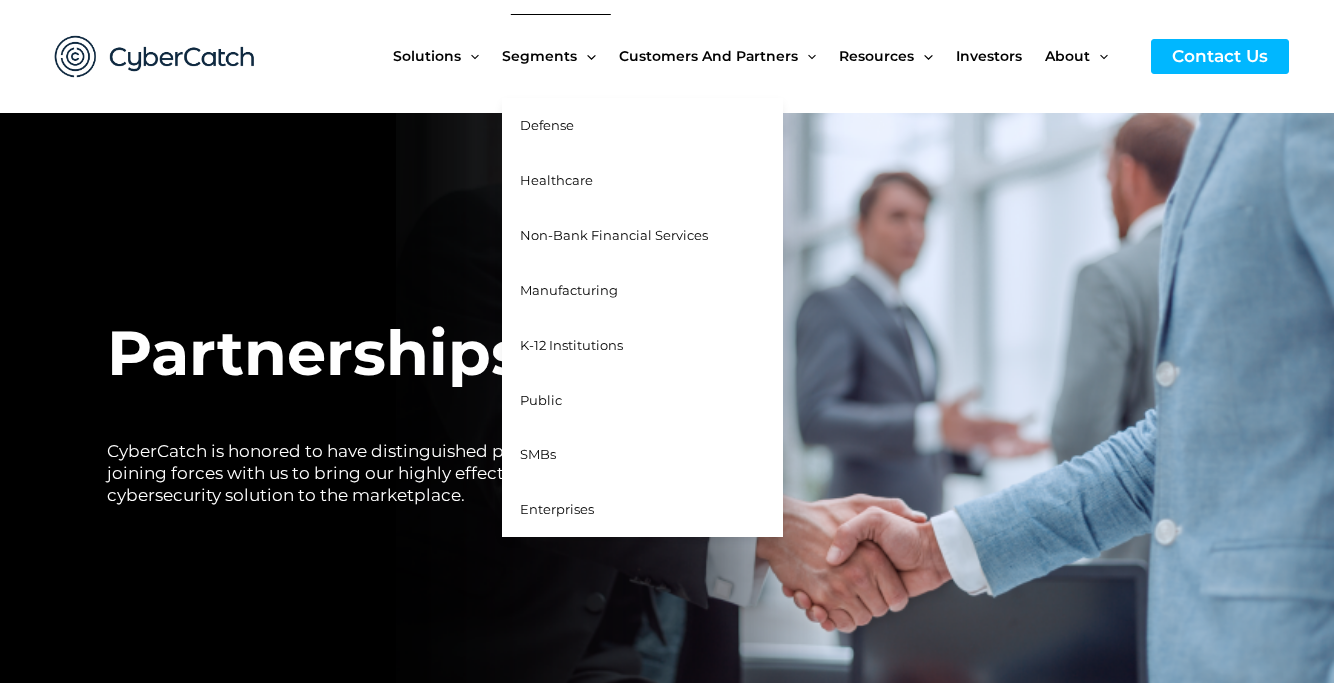 click on "SMBs" at bounding box center [538, 454] 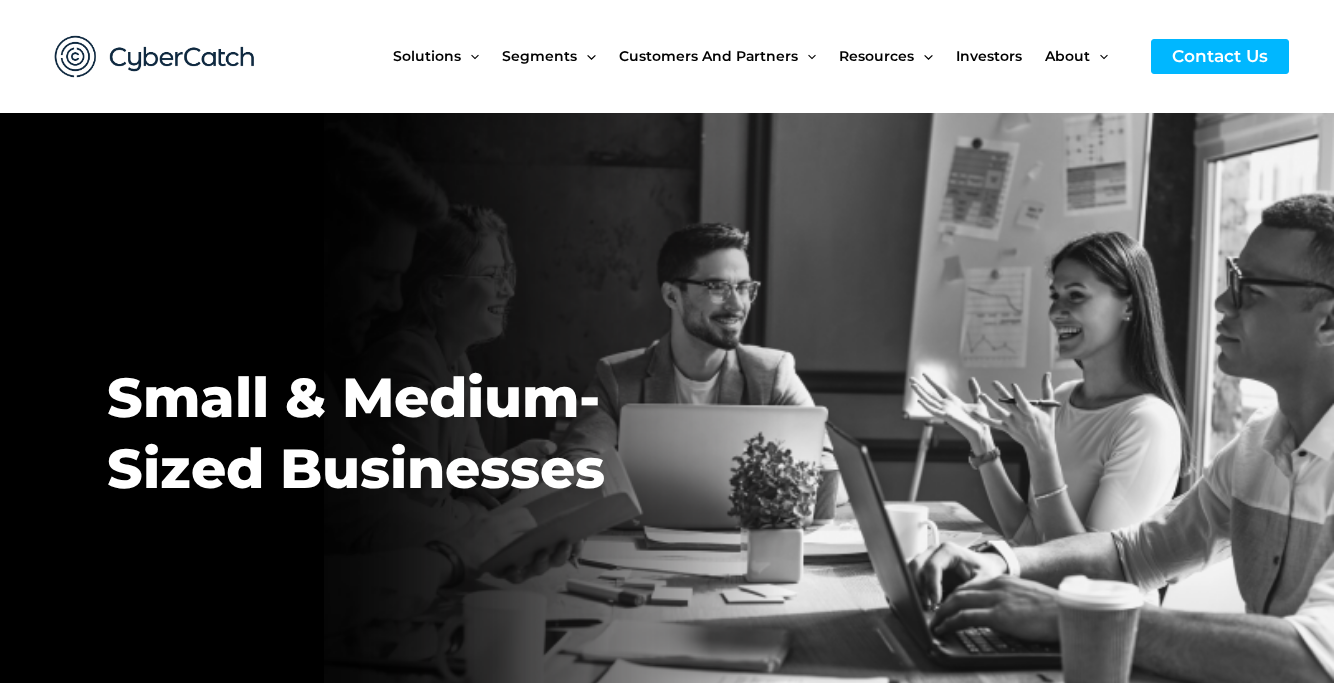 scroll, scrollTop: 0, scrollLeft: 0, axis: both 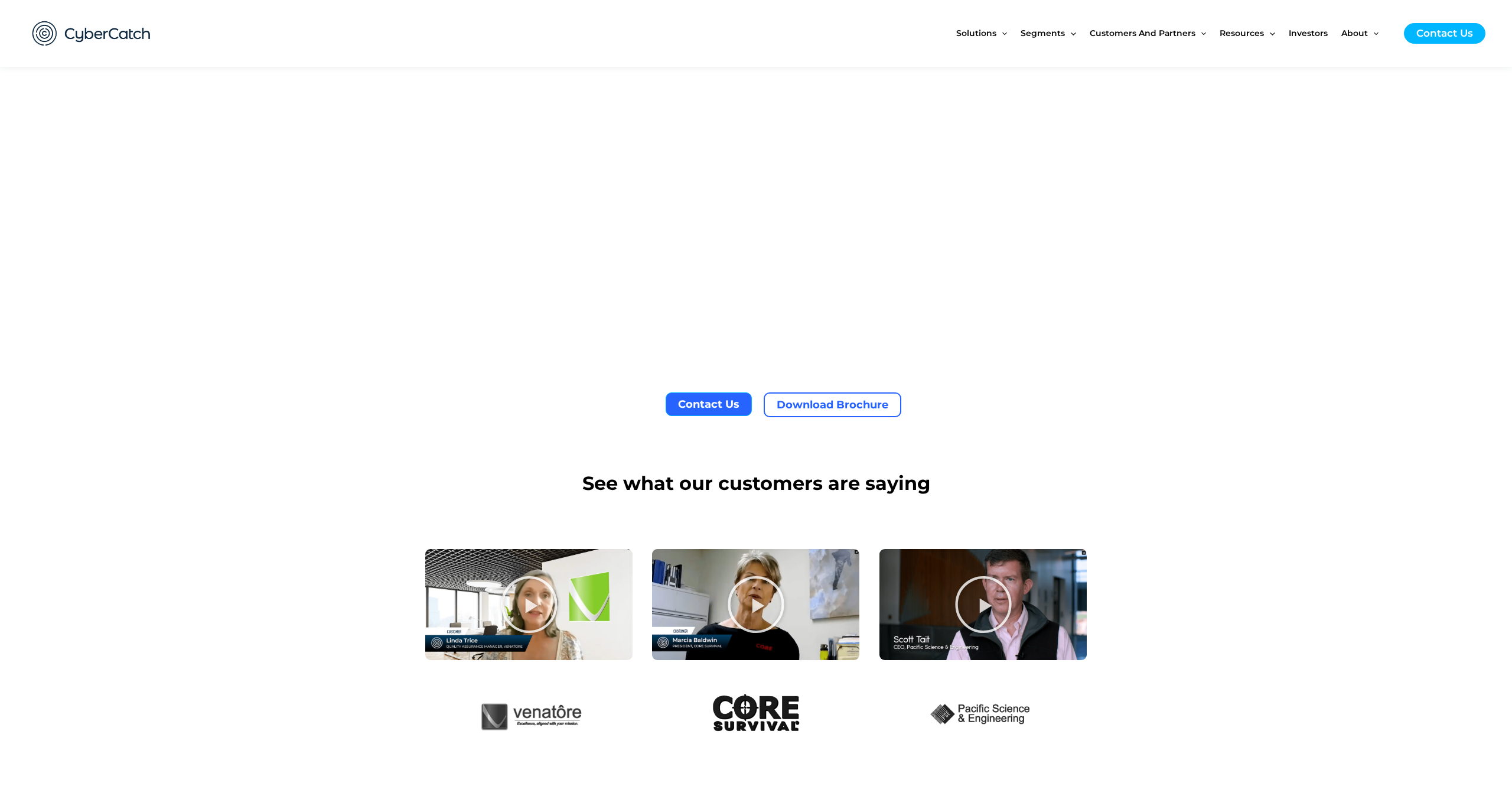 click on "Watch a Demo" at bounding box center (756, 134) 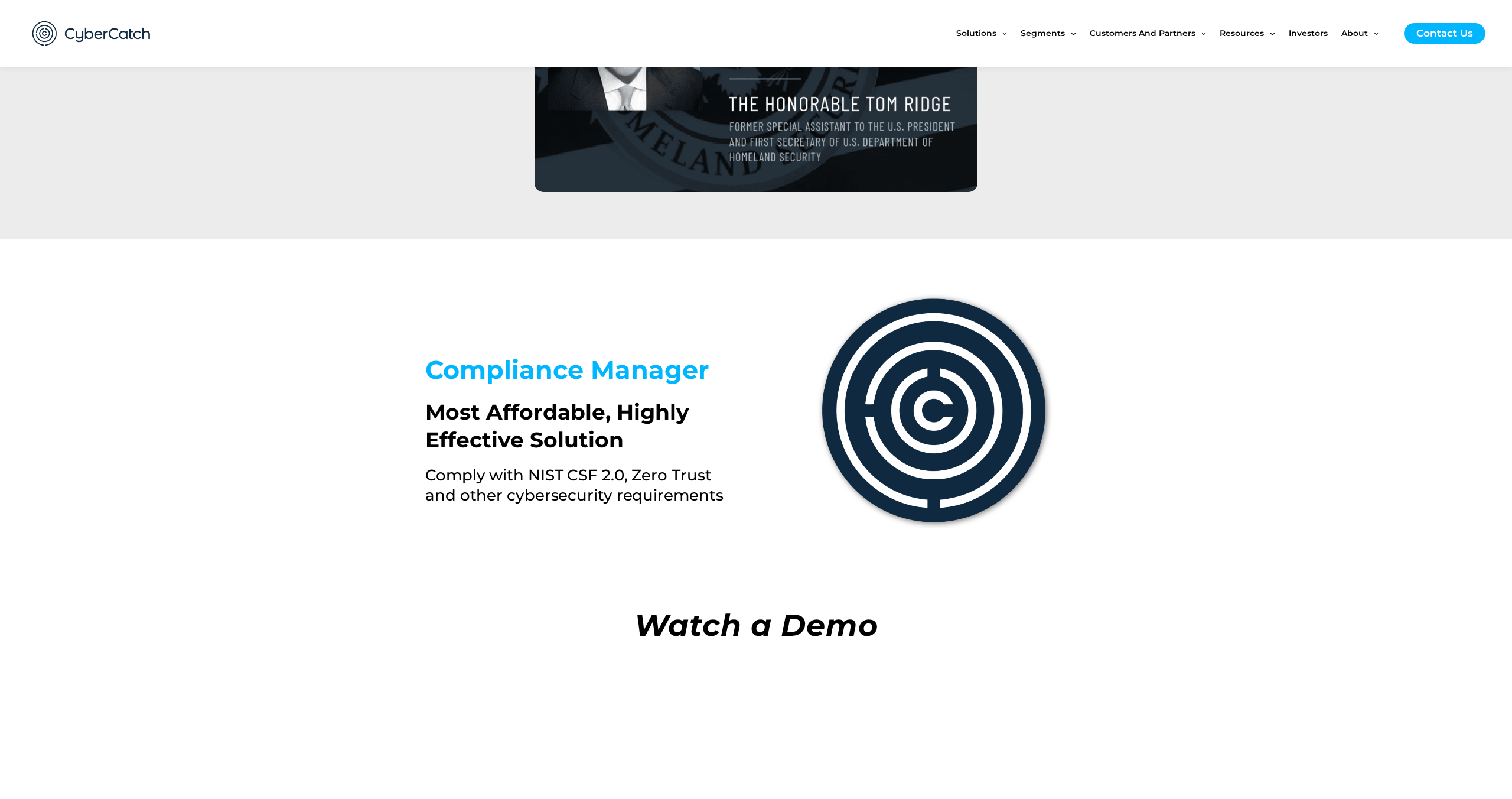 scroll, scrollTop: 3545, scrollLeft: 0, axis: vertical 